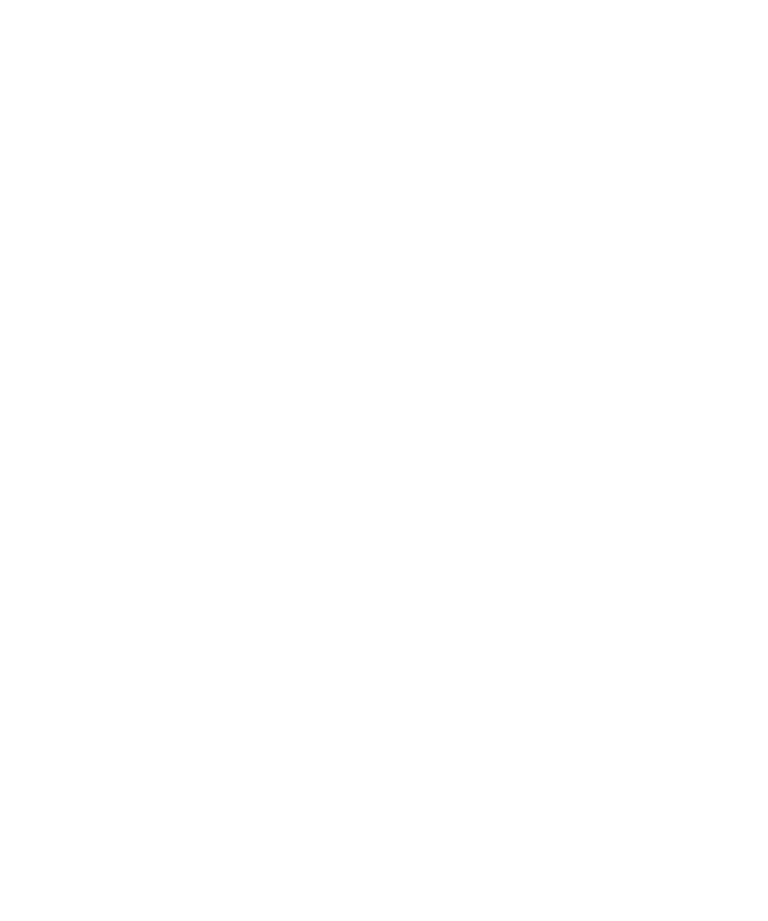 scroll, scrollTop: 0, scrollLeft: 0, axis: both 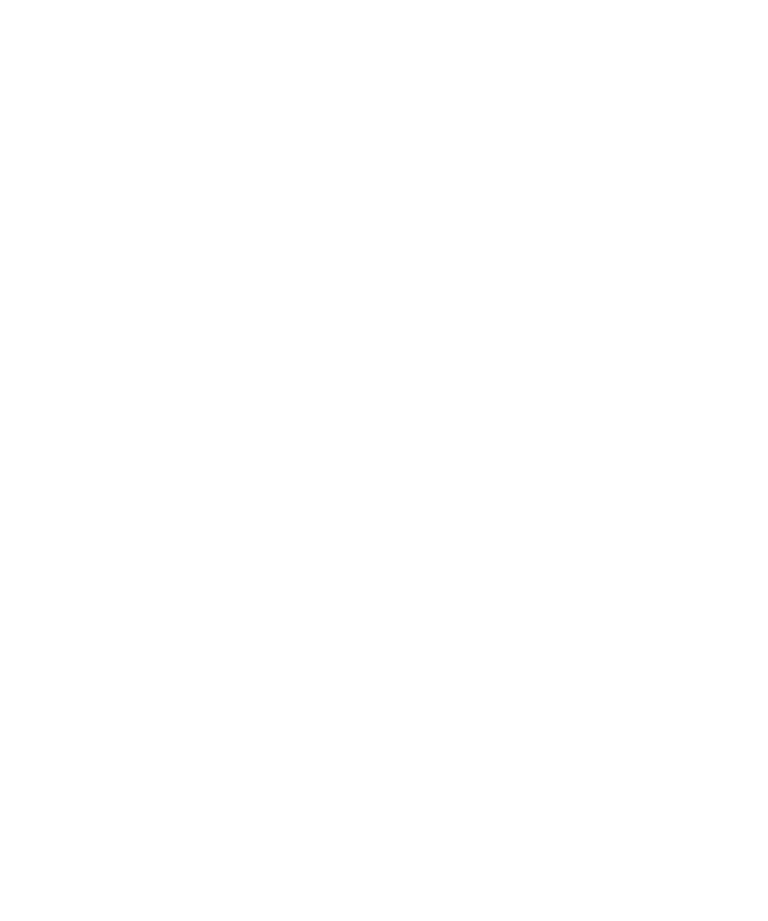 type on "*********" 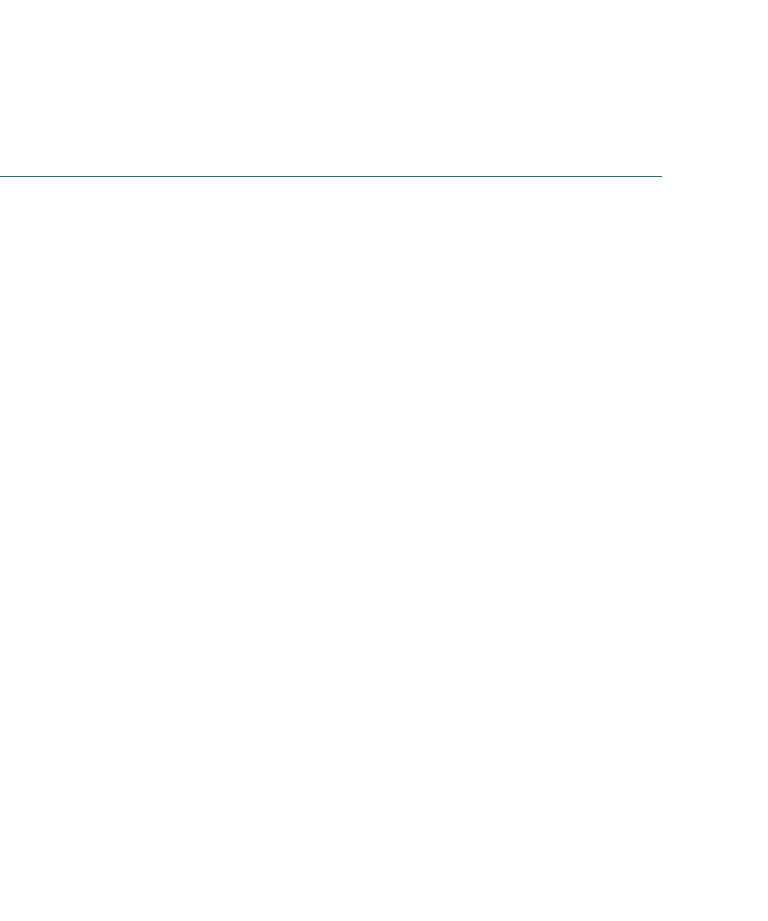 scroll, scrollTop: 6668, scrollLeft: 0, axis: vertical 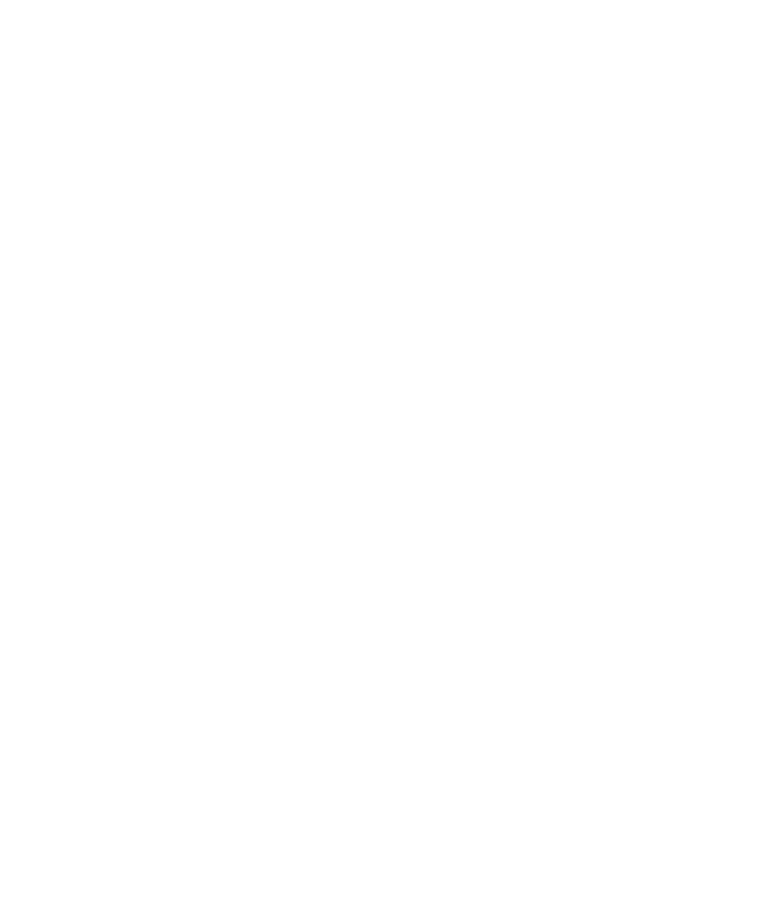 type on "*******" 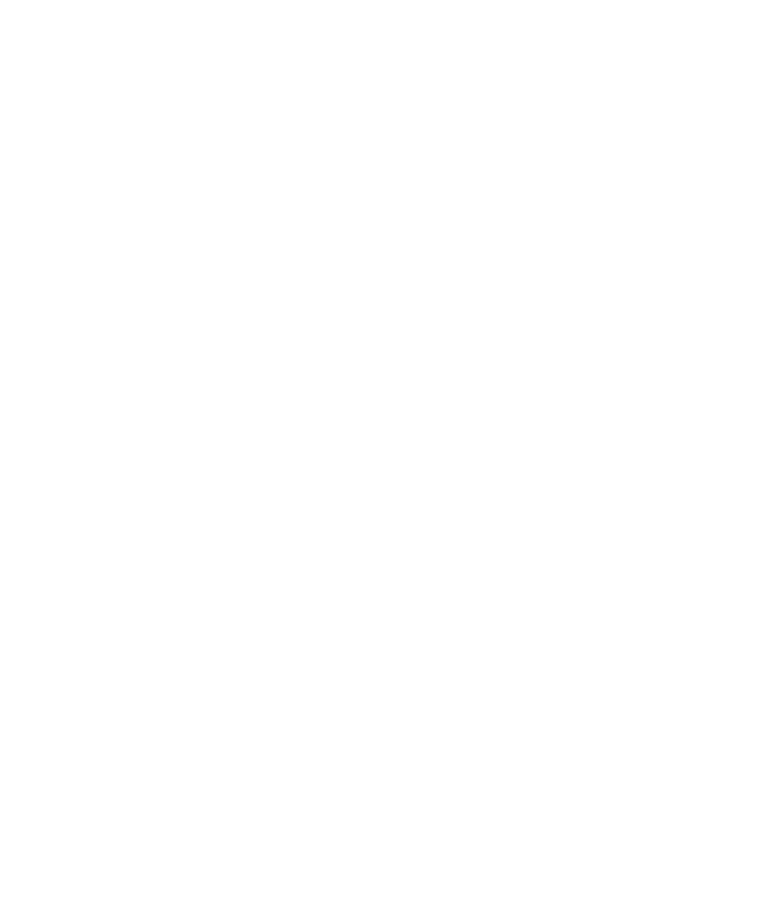 scroll, scrollTop: 6855, scrollLeft: 0, axis: vertical 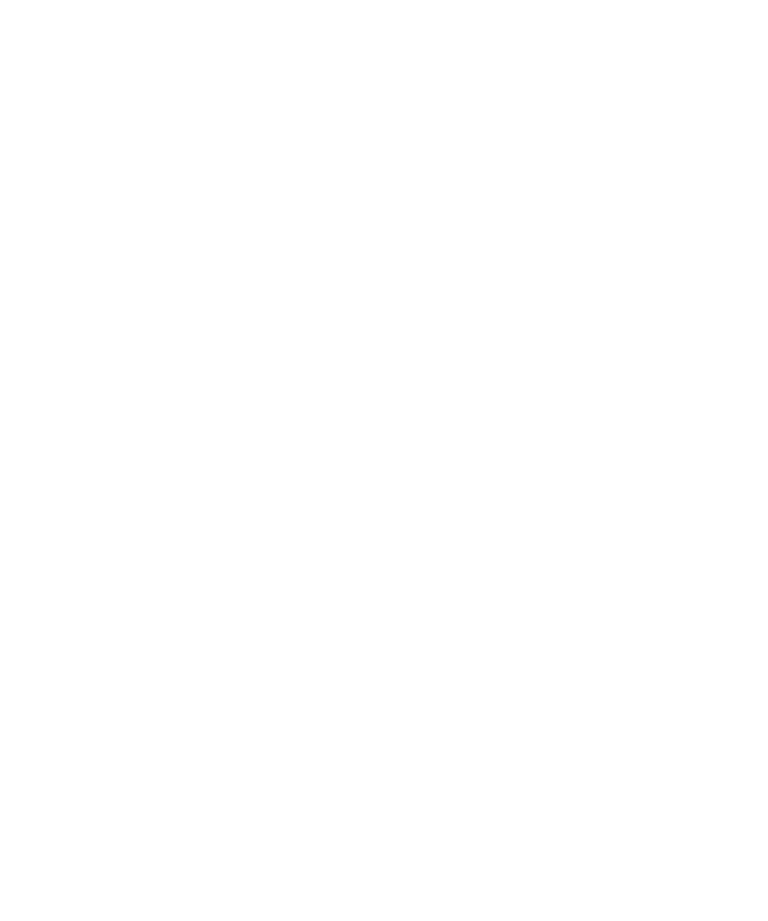 type 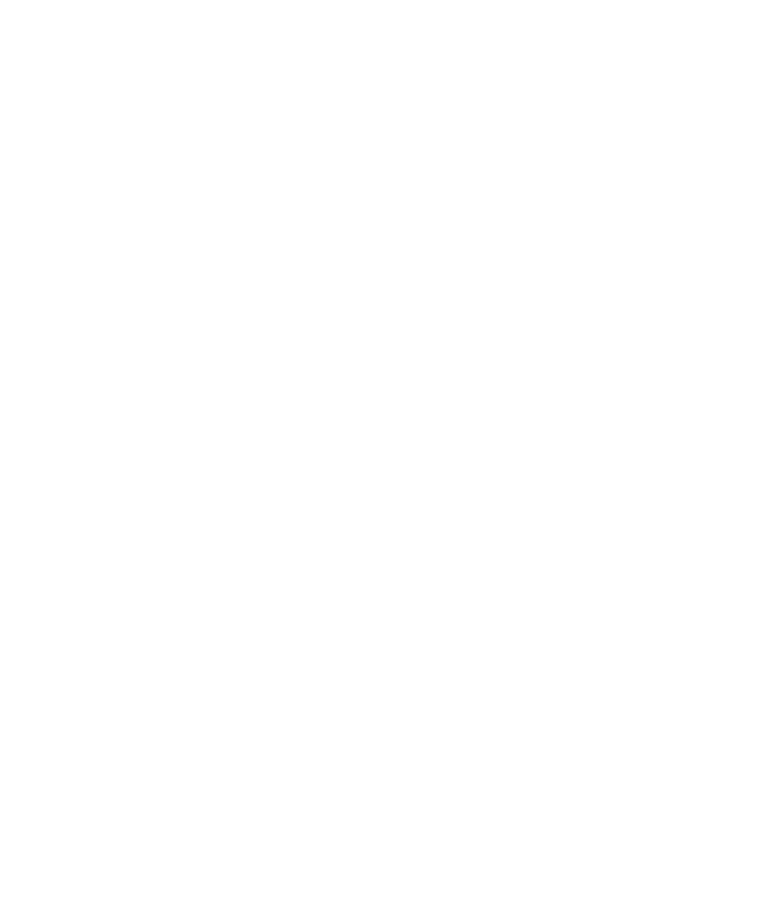 scroll, scrollTop: 5409, scrollLeft: 0, axis: vertical 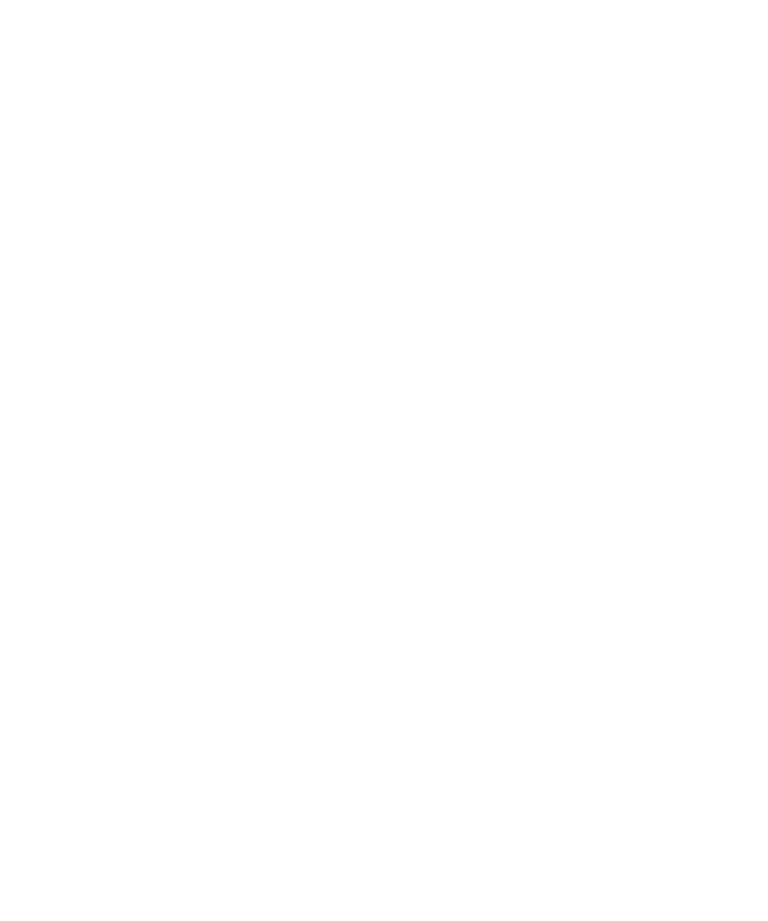 click on "Anreise" at bounding box center (212, 618) 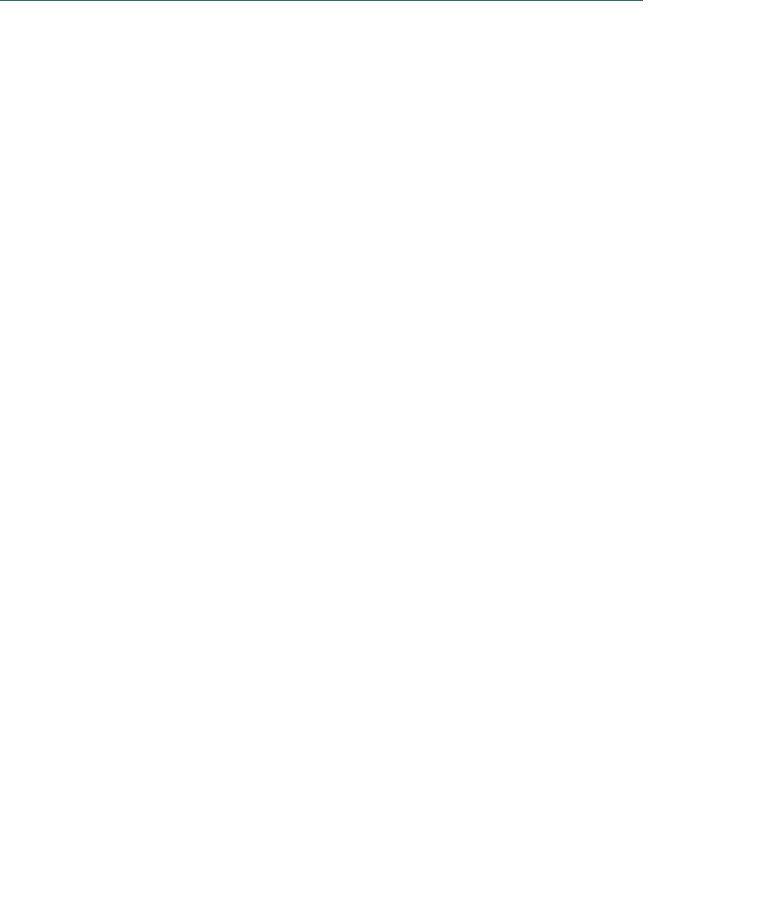 scroll, scrollTop: 6855, scrollLeft: 0, axis: vertical 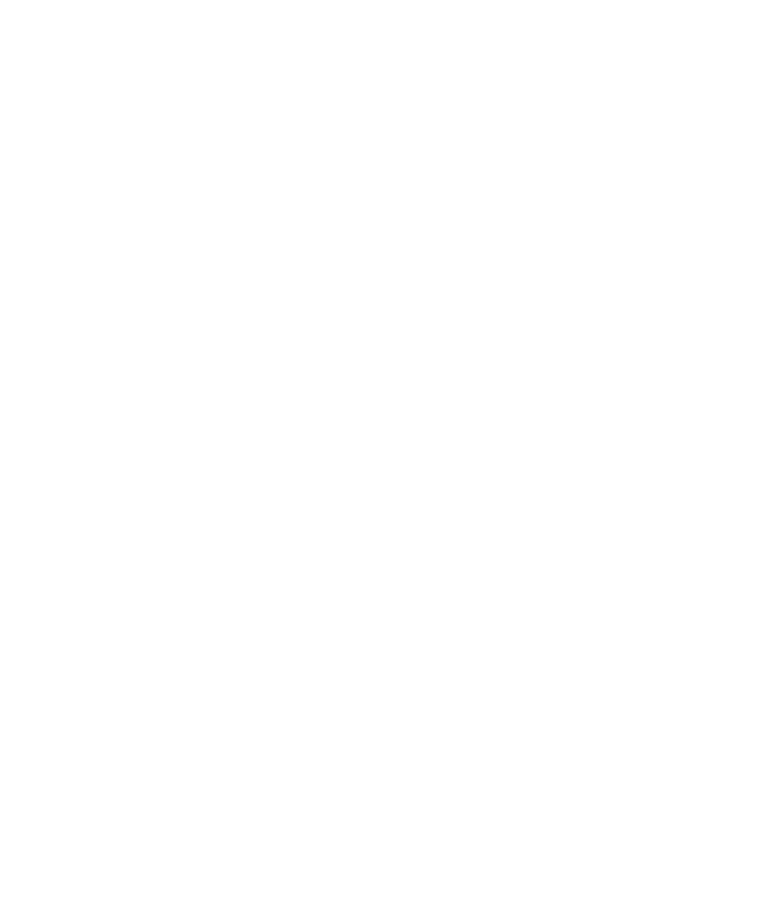 click on "Jetzt unverbindlich anfragen" at bounding box center (578, 777) 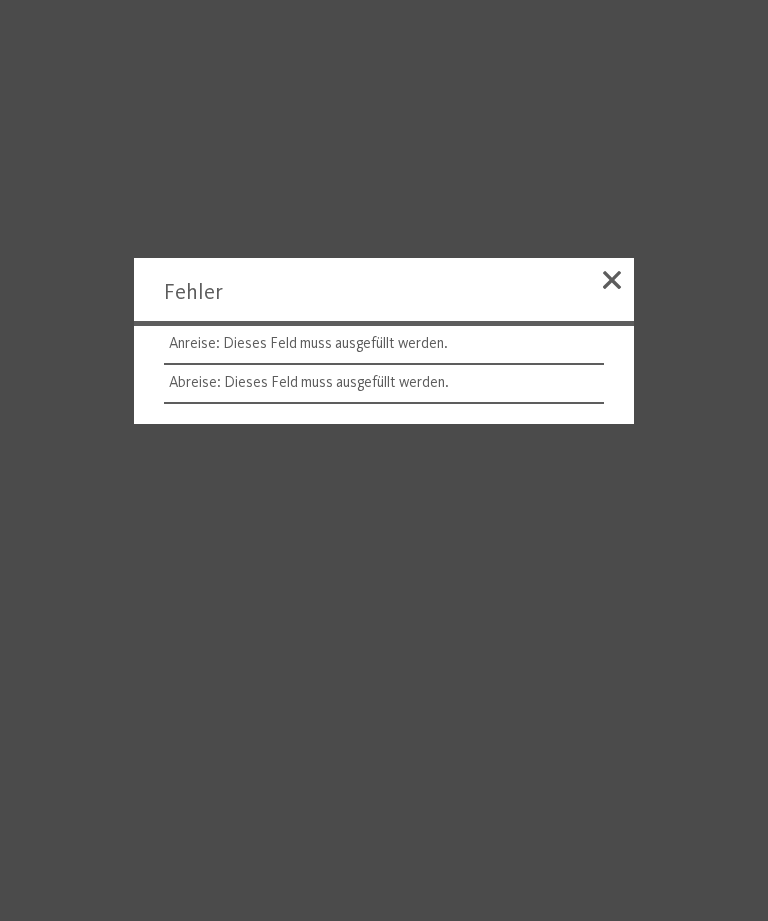 click at bounding box center [384, 460] 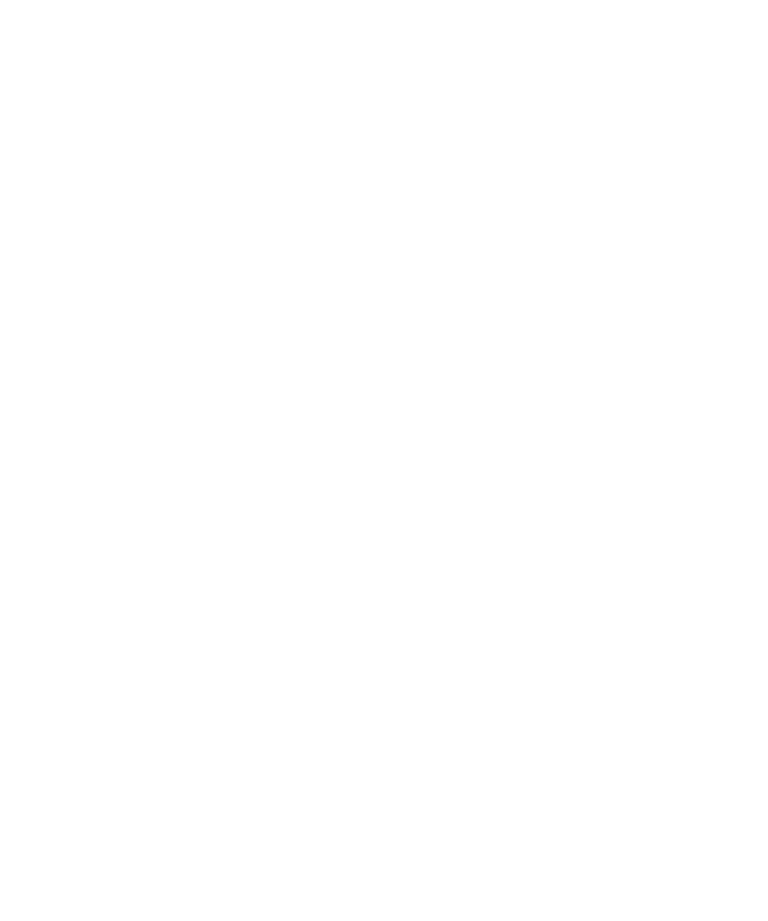 scroll, scrollTop: 5602, scrollLeft: 0, axis: vertical 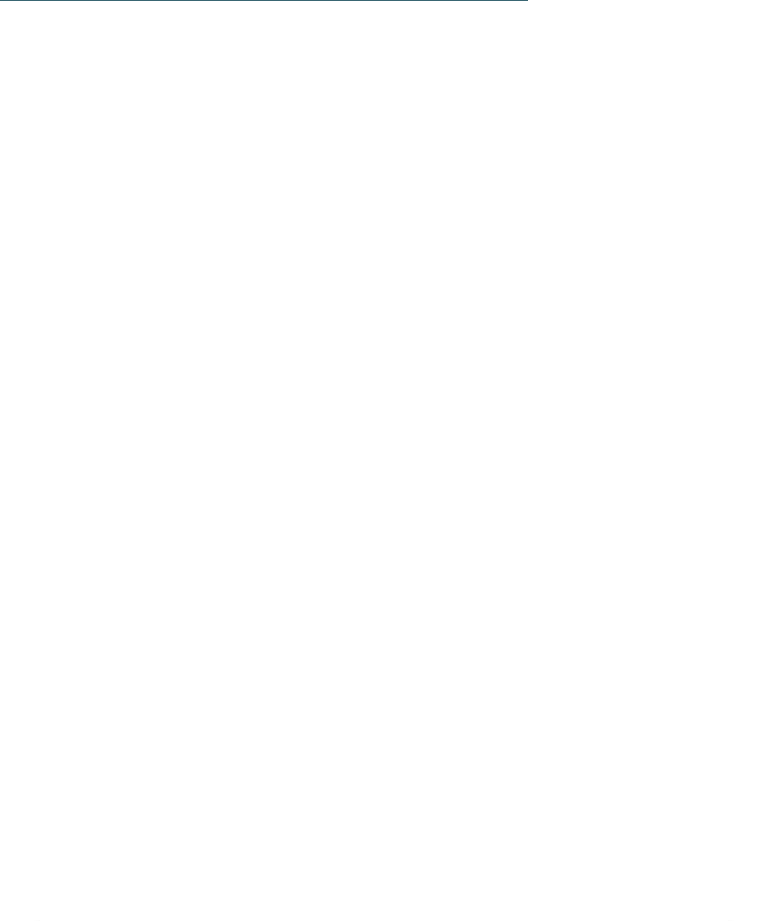 type 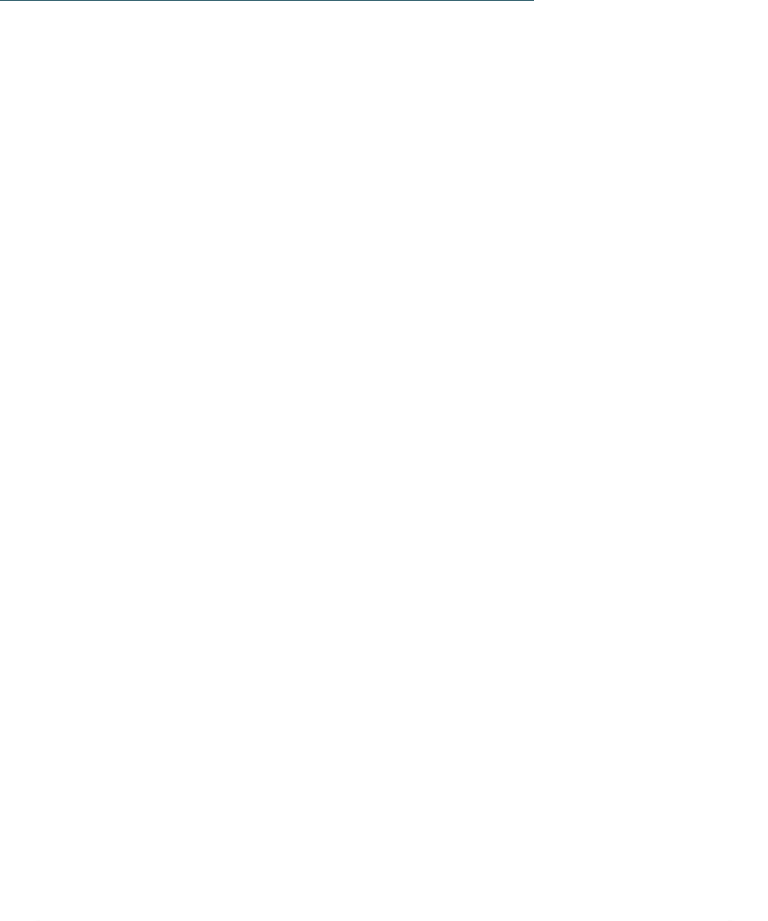 scroll, scrollTop: 5651, scrollLeft: 0, axis: vertical 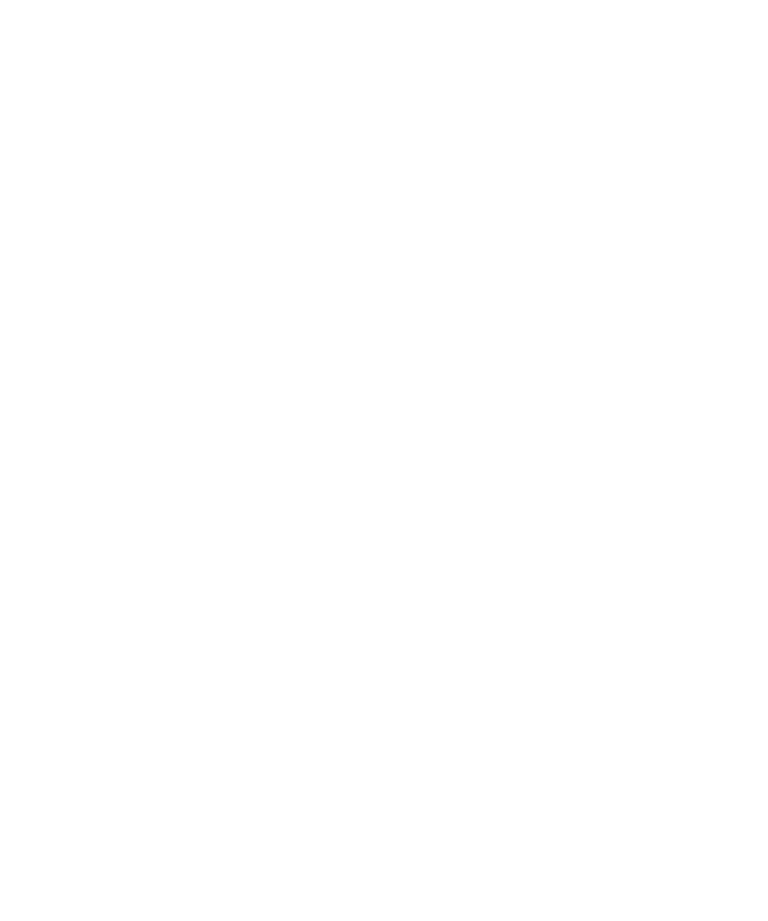 click on "Kleinen Moment noch – die Webseite wird geladen …
DE
IT" at bounding box center [384, -1059] 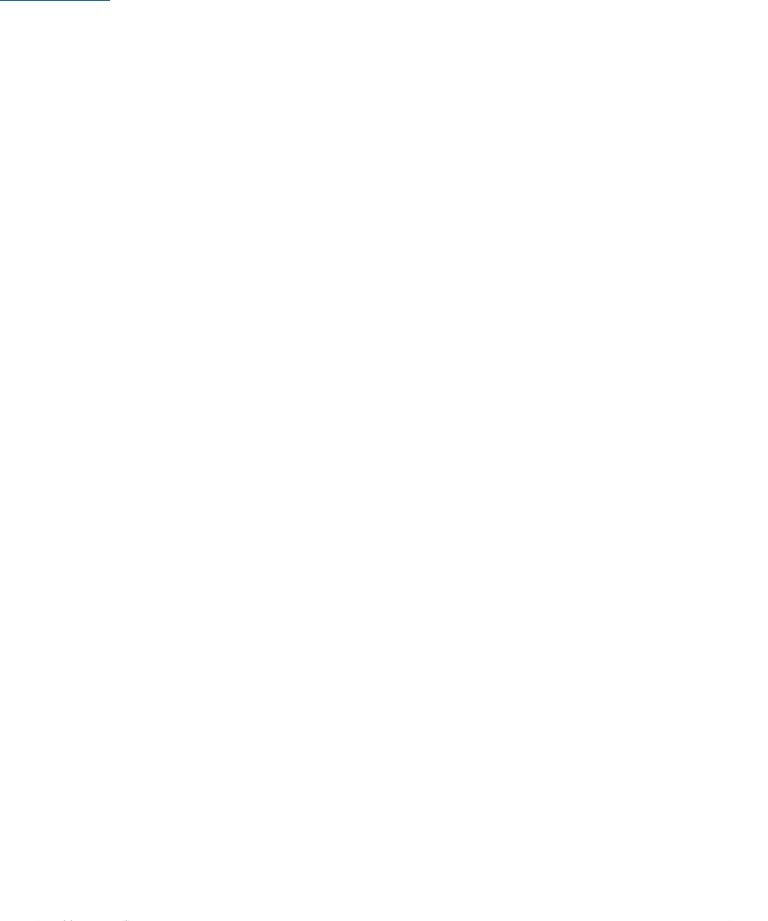 scroll, scrollTop: 323, scrollLeft: 0, axis: vertical 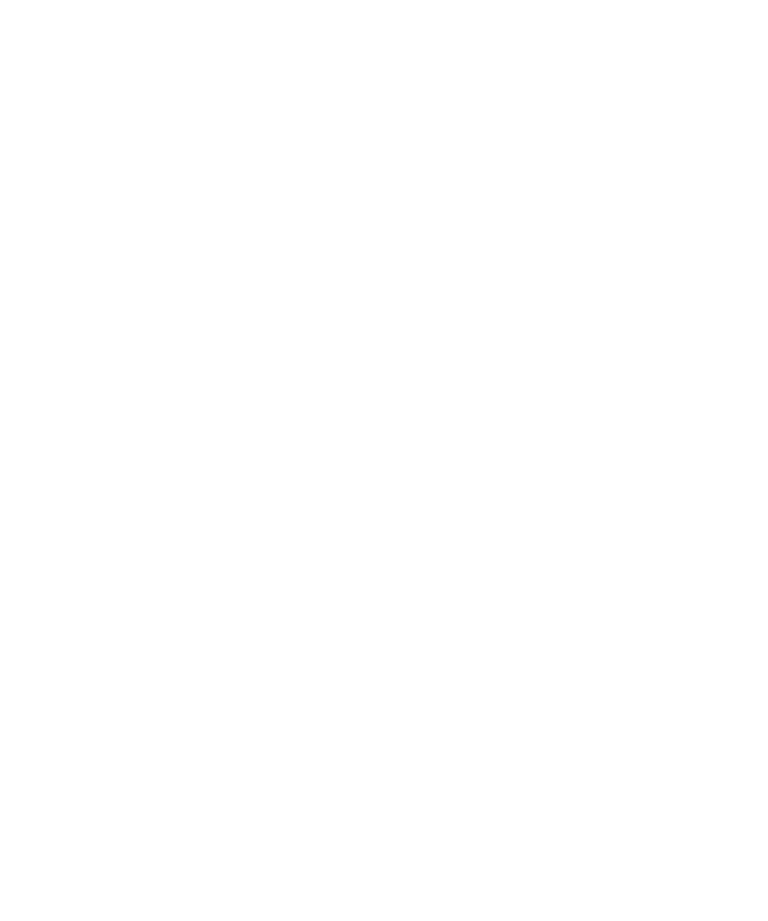 click on "Anreise" at bounding box center [212, 436] 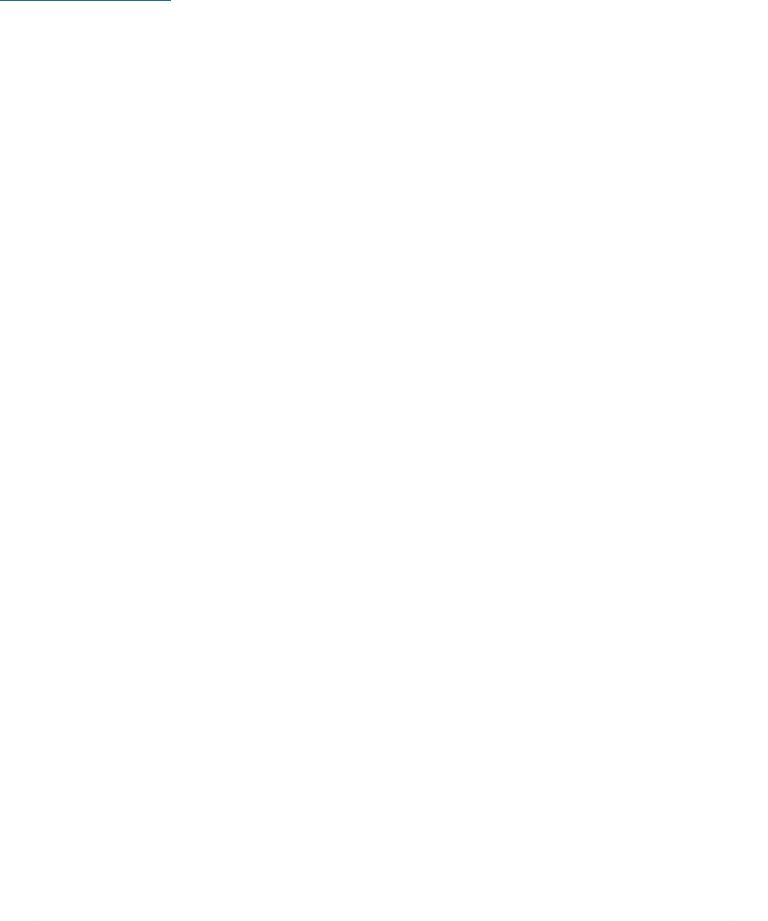 scroll, scrollTop: 526, scrollLeft: 0, axis: vertical 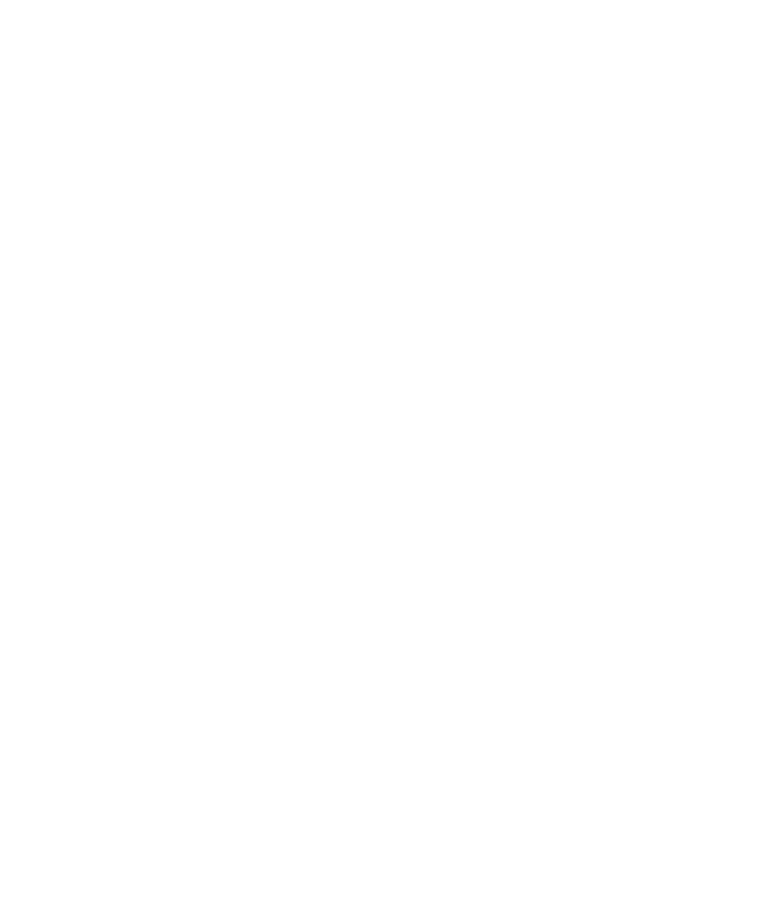 click on "*" at bounding box center (556, 489) 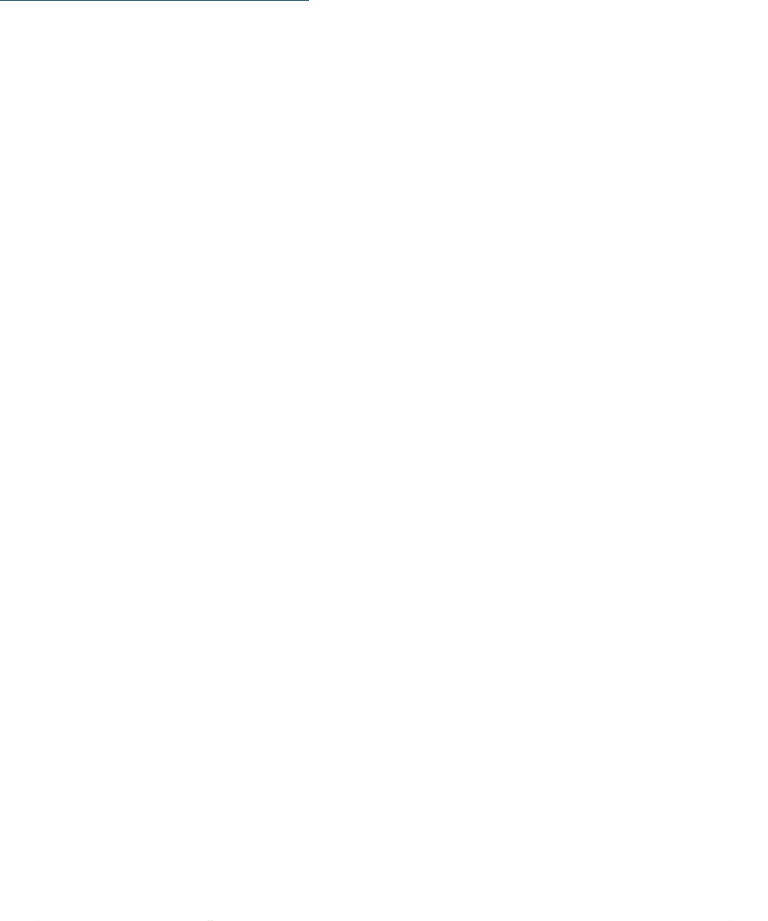 scroll, scrollTop: 977, scrollLeft: 0, axis: vertical 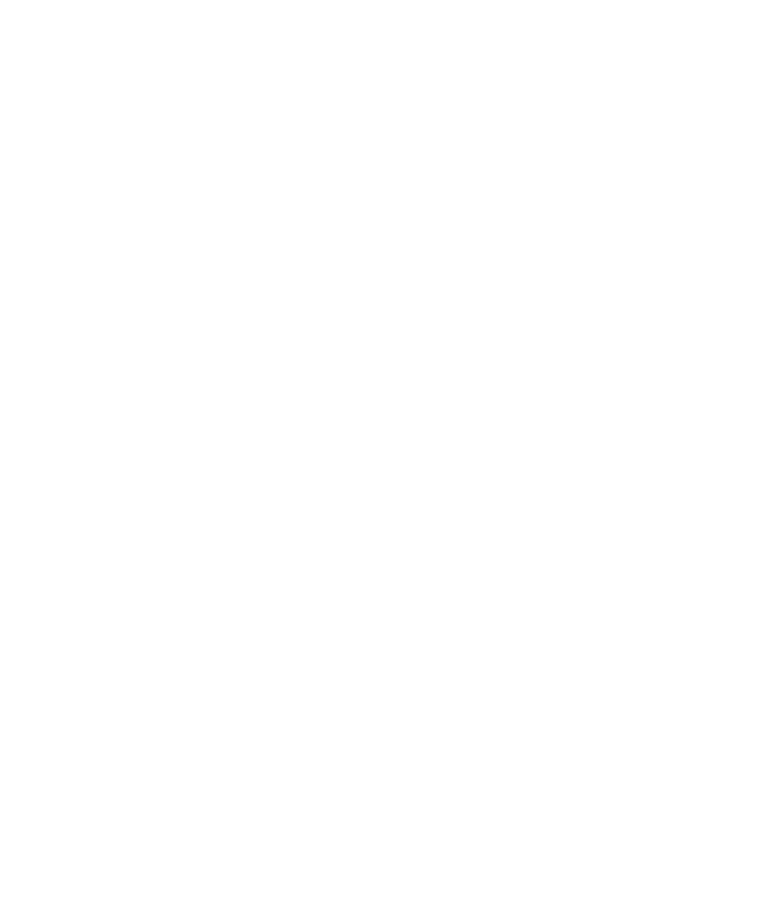 click on "* **** **** ******* ******" at bounding box center [384, 365] 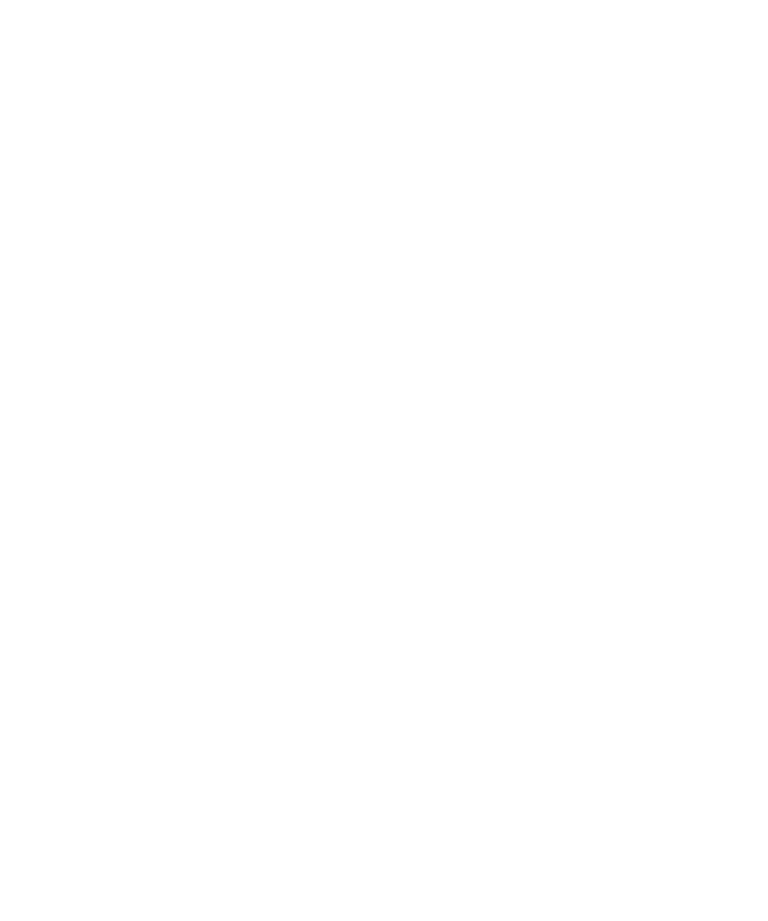 type on "*******" 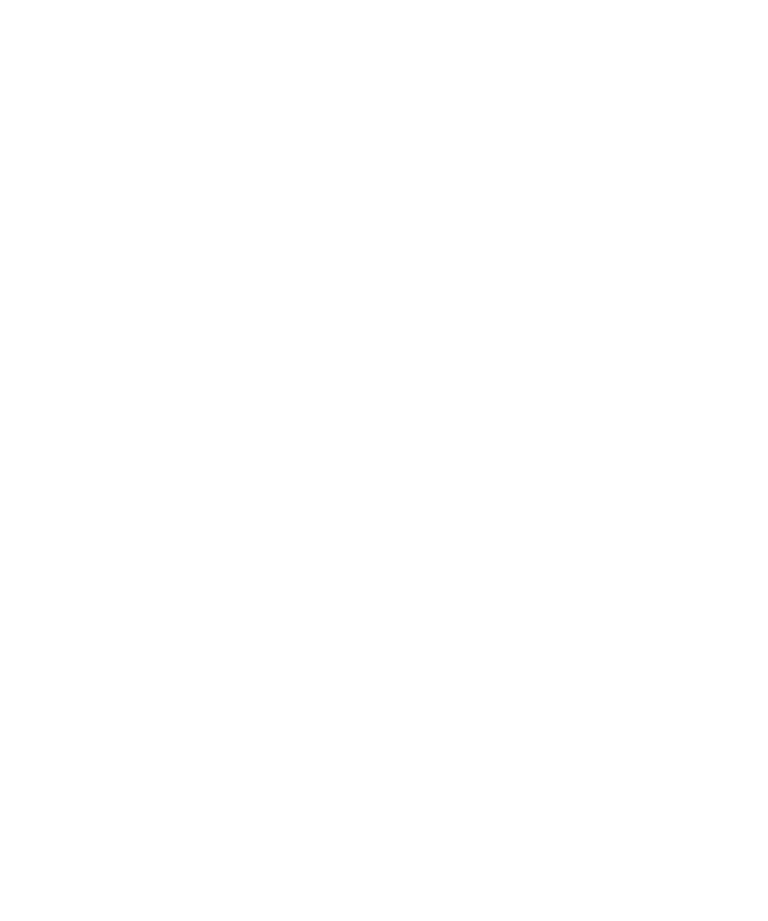 select on "**" 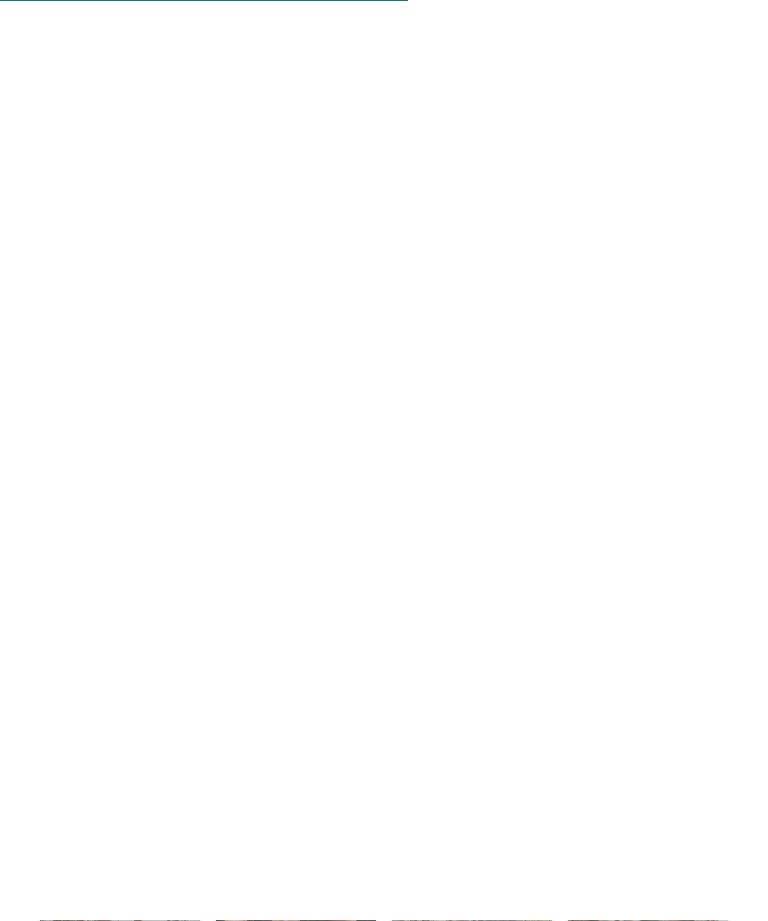 click on "Jetzt unverbindlich anfragen" at bounding box center [578, 699] 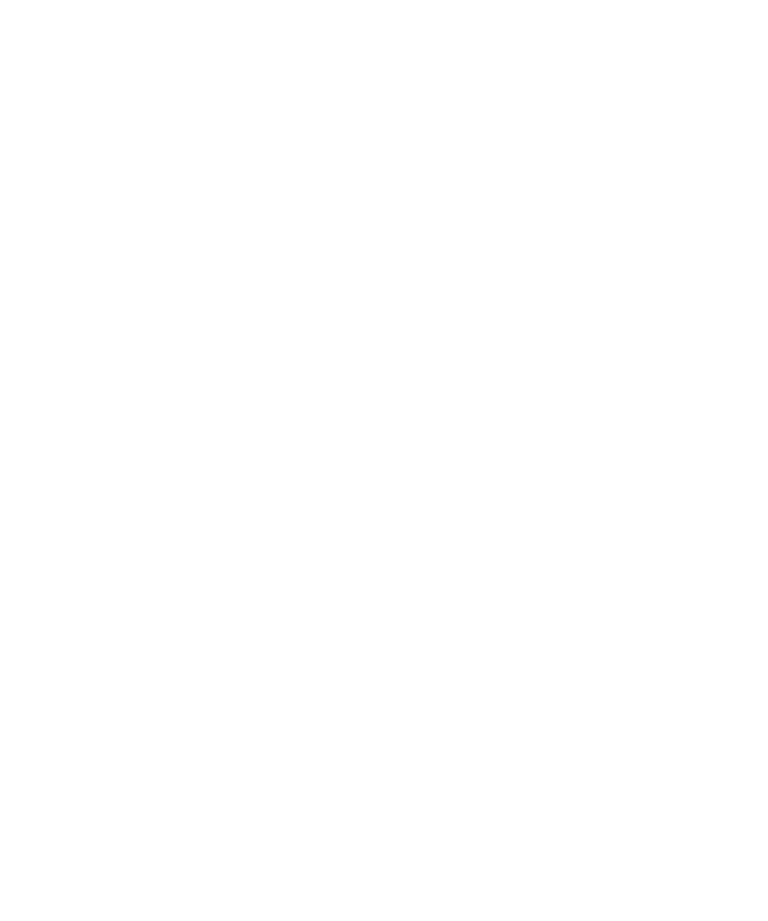 scroll, scrollTop: 0, scrollLeft: 0, axis: both 